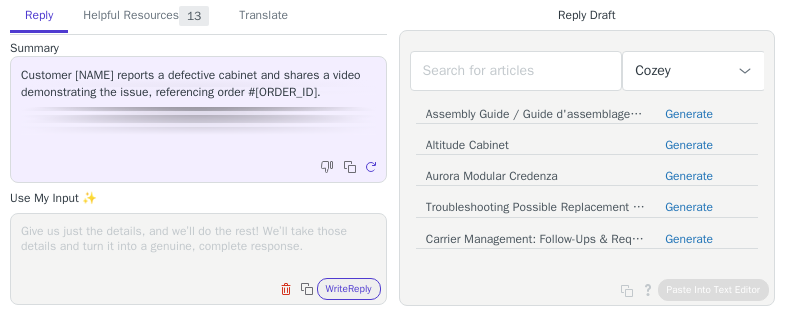 scroll, scrollTop: 0, scrollLeft: 0, axis: both 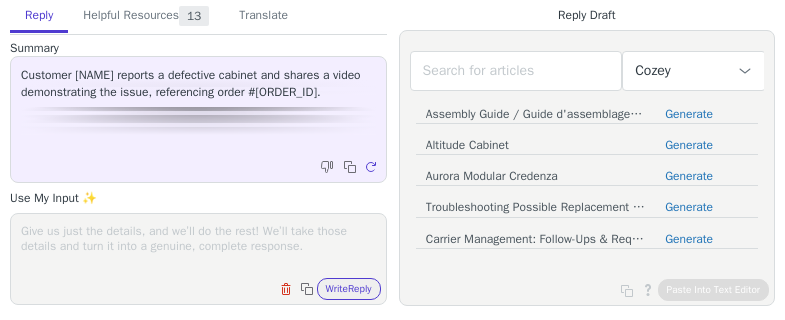 click at bounding box center [198, 246] 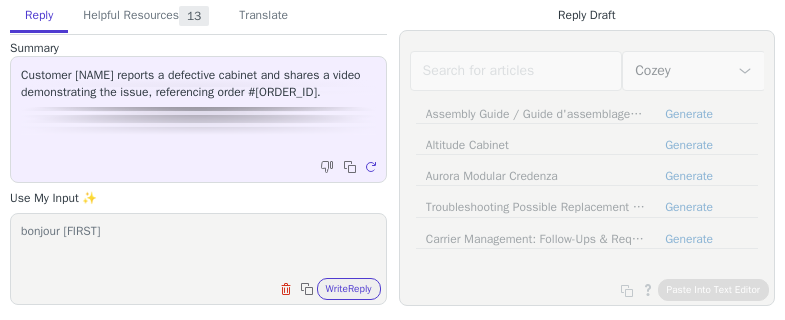 scroll, scrollTop: 0, scrollLeft: 0, axis: both 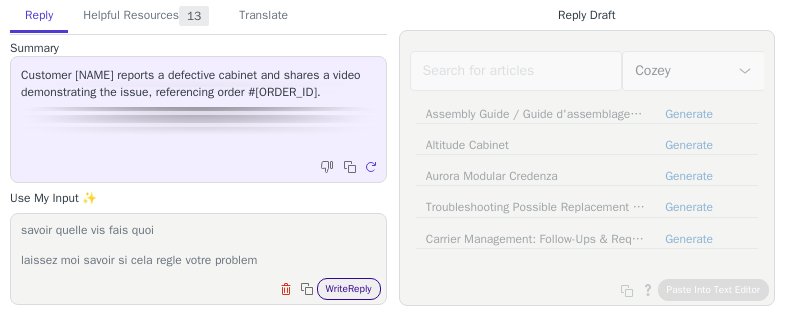 type on "bonjour [FIRST]
pourriez-vous essayrr d'ajuster votre porte de cabinet en vissant ou dévissant les vis de la penture? un image ci bas pour vous aidez a savoir quelle vis fais quoi
laissez moi savoir si cela regle votre problem" 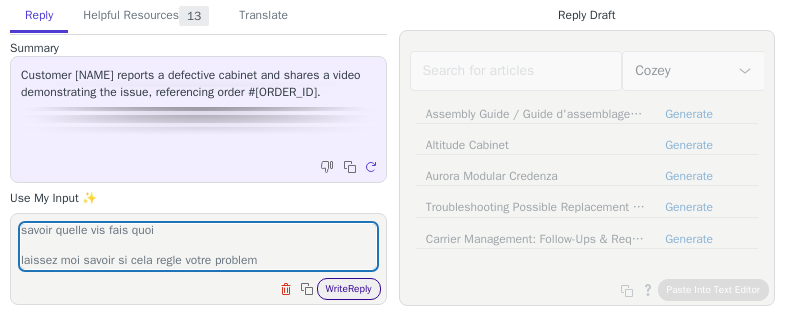 click on "Write  Reply" at bounding box center [349, 289] 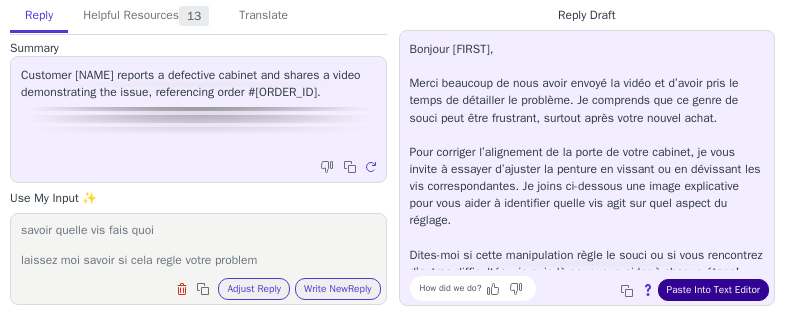 click on "Paste Into Text Editor" at bounding box center [713, 290] 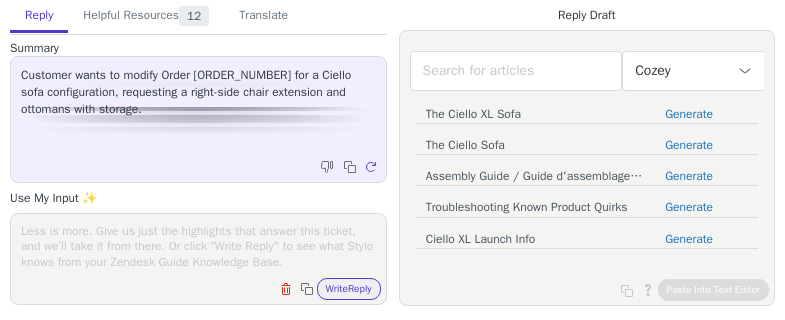 scroll, scrollTop: 0, scrollLeft: 0, axis: both 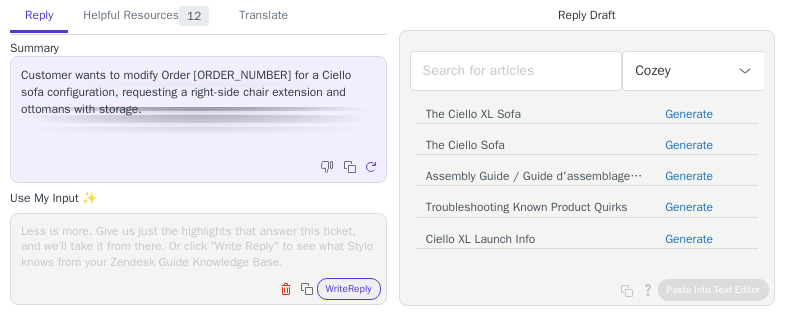 click at bounding box center (198, 246) 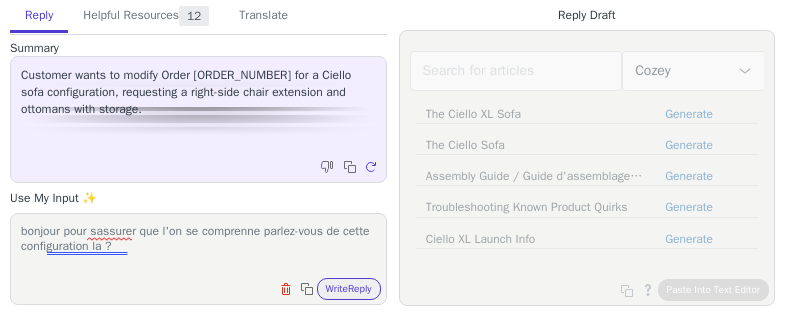 scroll, scrollTop: 16, scrollLeft: 0, axis: vertical 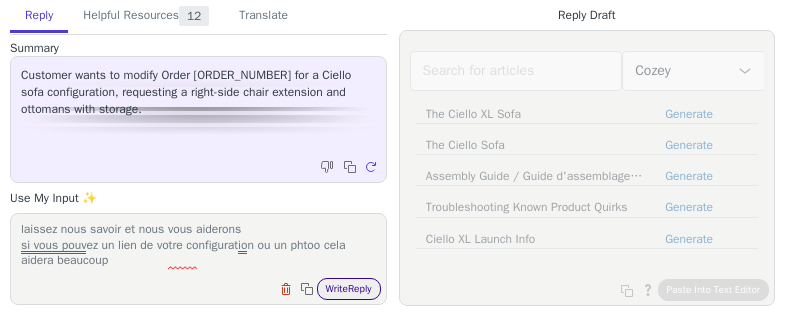 type on "bonjour pour sassurer que l'on se comprenne parlez-vous de cette configuration la ?
https://www.cozey.ca/fr/product/seating/ciello/dream-grey-4-seater-with-corner-ciello-arms-with-storage-ottoman-with-chaise?
laissez nous savoir et nous vous aiderons
si vous pouvez un lien de votre configuration ou un phtoo cela aidera beaucoup" 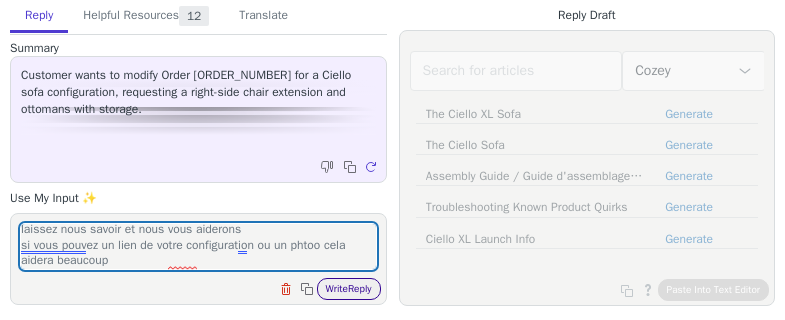 click on "Write  Reply" at bounding box center (349, 289) 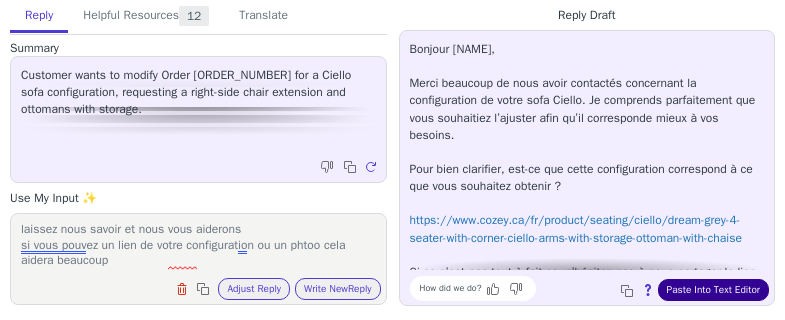 click on "Paste Into Text Editor" at bounding box center [713, 290] 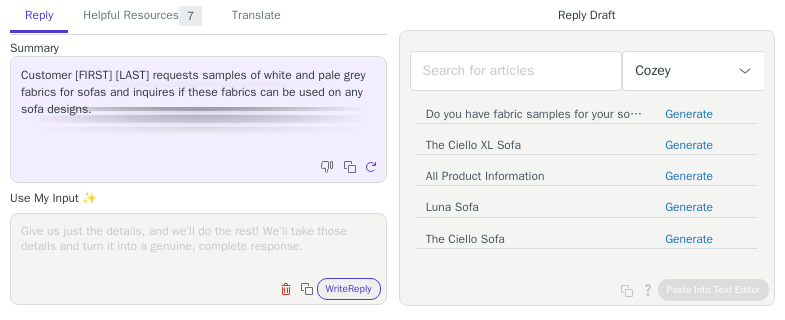 scroll, scrollTop: 0, scrollLeft: 0, axis: both 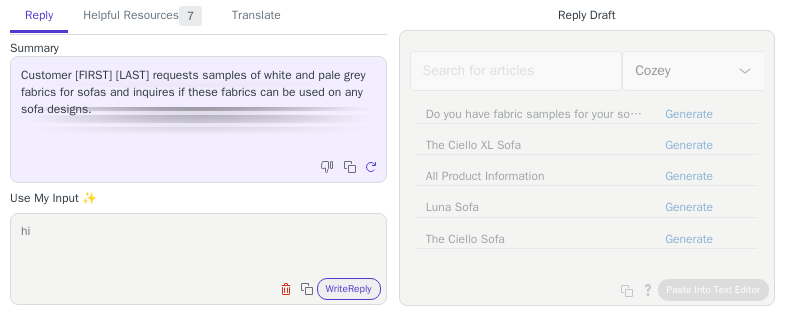 click on "hi" at bounding box center [198, 246] 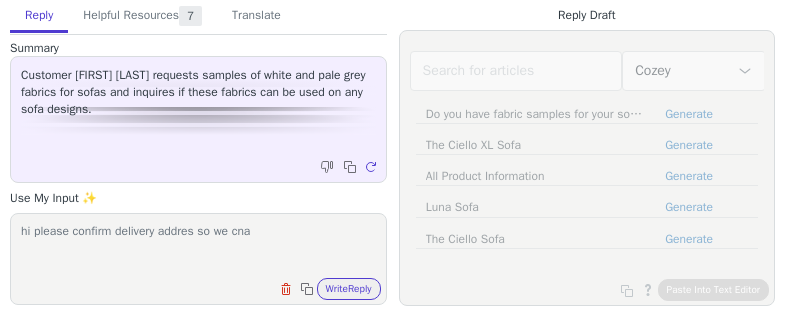 paste on "an" 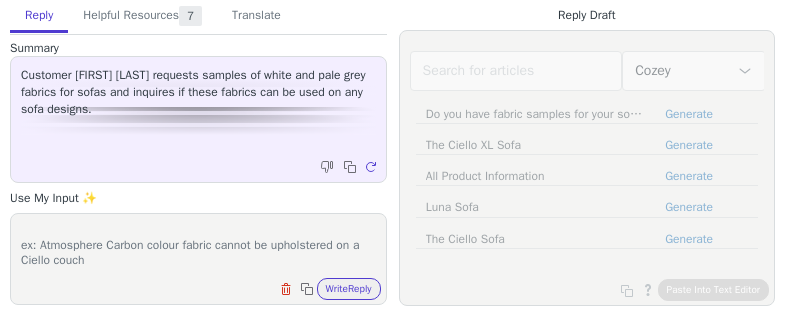 scroll, scrollTop: 93, scrollLeft: 0, axis: vertical 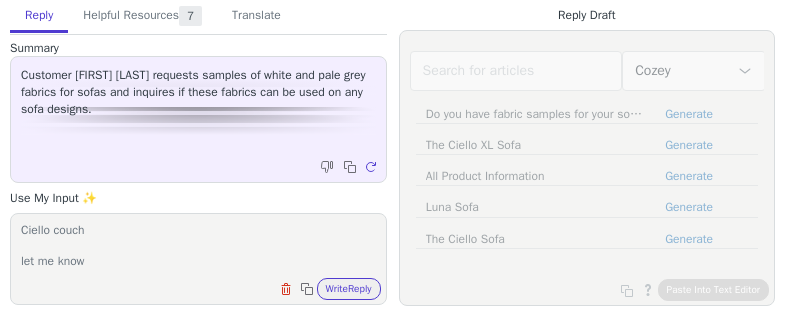 type on "hi please confirm delivery addres so we can send swatches
the fabrics cannot be upholstered and any couches, only the colours in the couch's collection available
ex: Atmosphere Carbon colour fabric cannot be upholstered on a Ciello couch
let me know" 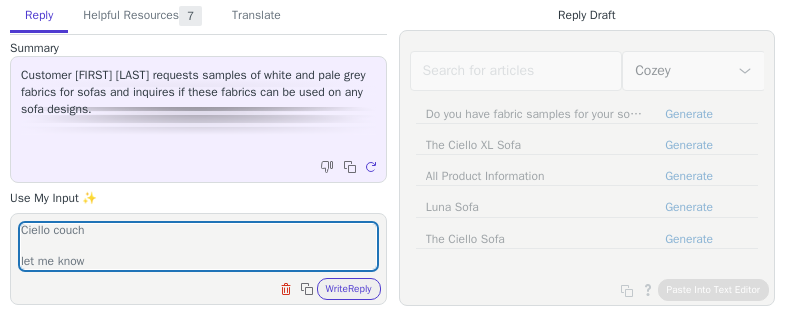 click on "hi please confirm delivery addres so we can send swatches
the fabrics cannot be upholstered and any couches, only the colours in the couch's collection available
ex: Atmosphere Carbon colour fabric cannot be upholstered on a Ciello couch
let me know  Clear field Copy to clipboard Write  Reply" at bounding box center (198, 259) 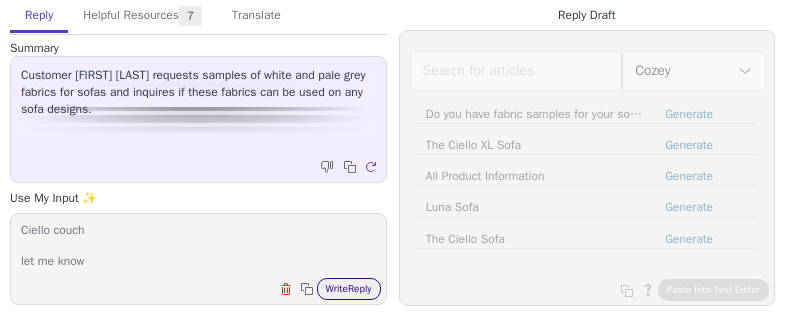 click on "Write  Reply" at bounding box center (349, 289) 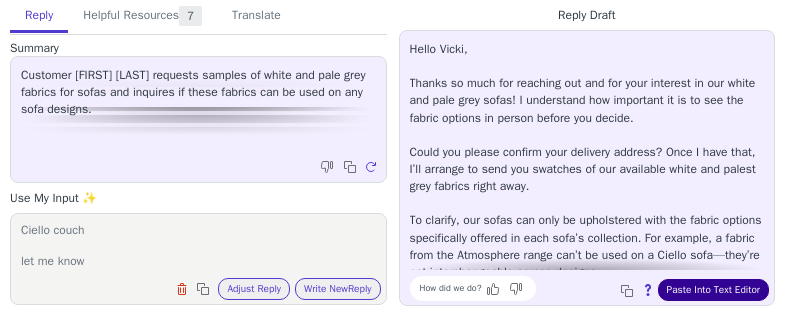click on "Paste Into Text Editor" at bounding box center (713, 290) 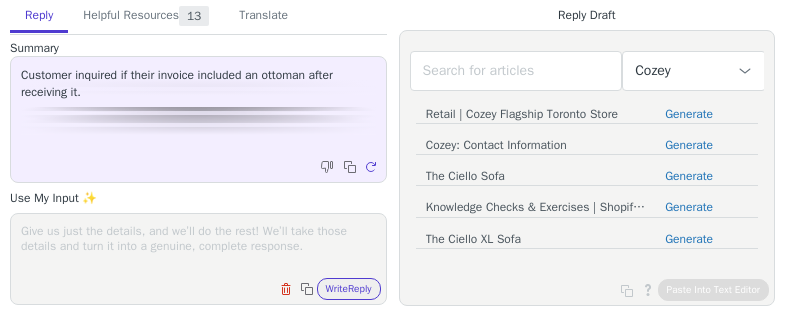 scroll, scrollTop: 0, scrollLeft: 0, axis: both 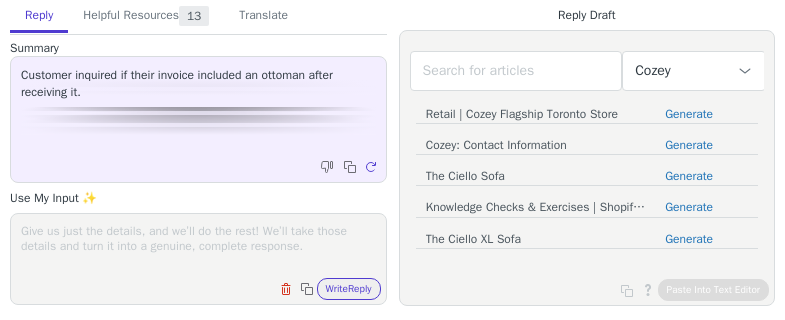 click on "Clear field Copy to clipboard Write  Reply" at bounding box center [208, 287] 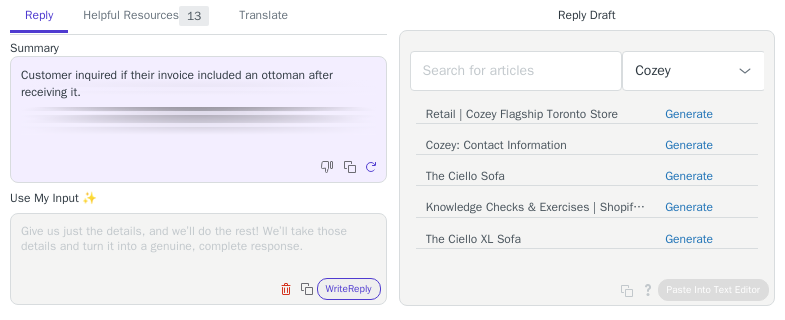 click at bounding box center [198, 246] 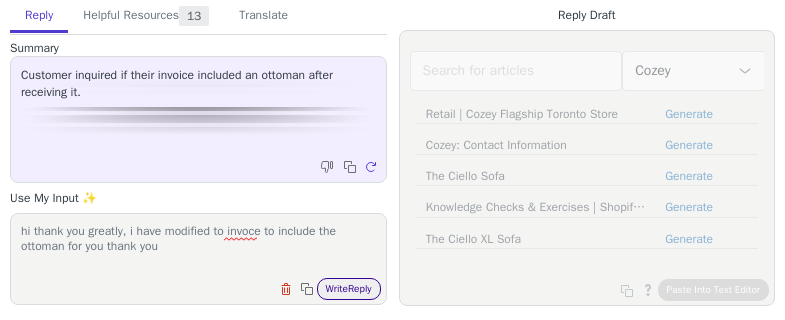 type on "hi thank you greatly, i have modified to invoce to include the ottoman for you thank you" 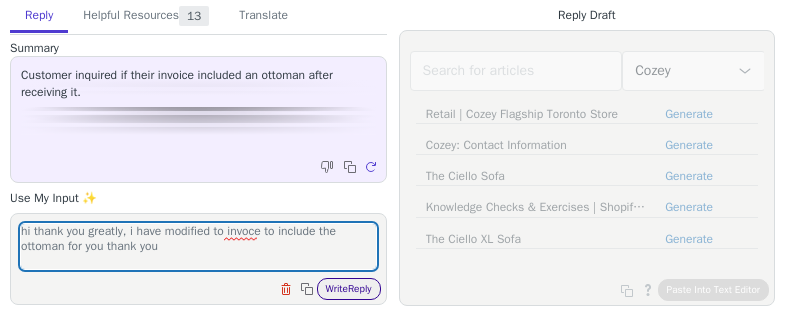 click on "Write  Reply" at bounding box center [349, 289] 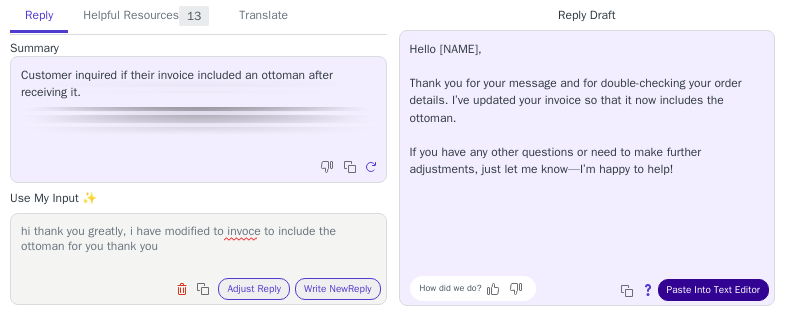 click on "Paste Into Text Editor" at bounding box center [713, 290] 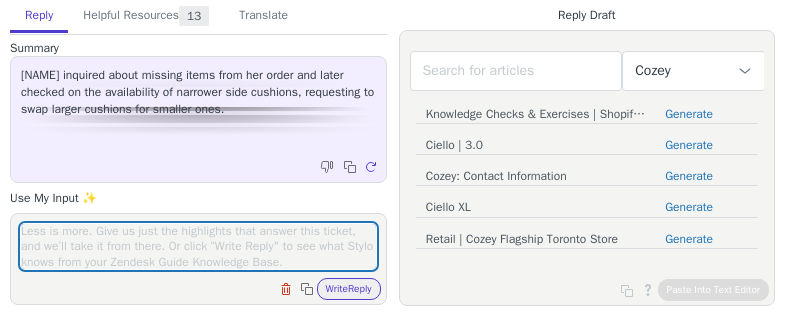 scroll, scrollTop: 0, scrollLeft: 0, axis: both 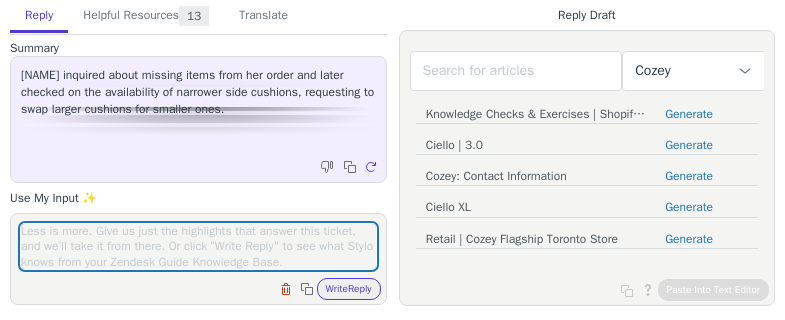 click at bounding box center [198, 246] 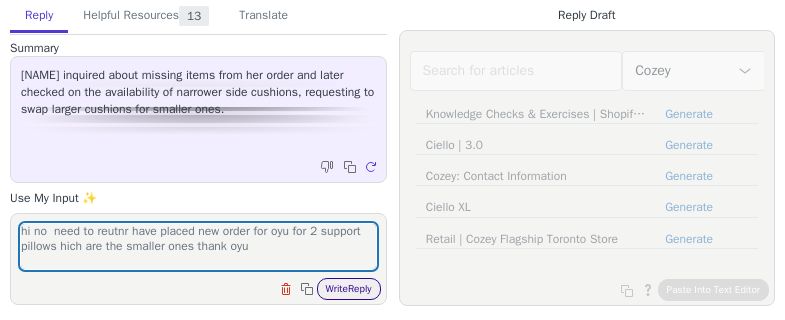 type on "hi no  need to reutnr have placed new order for oyu for 2 support pillows hich are the smaller ones thank oyu" 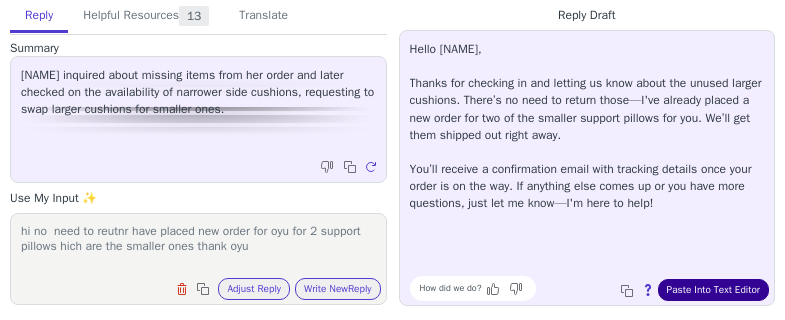 click on "Paste Into Text Editor" at bounding box center (713, 290) 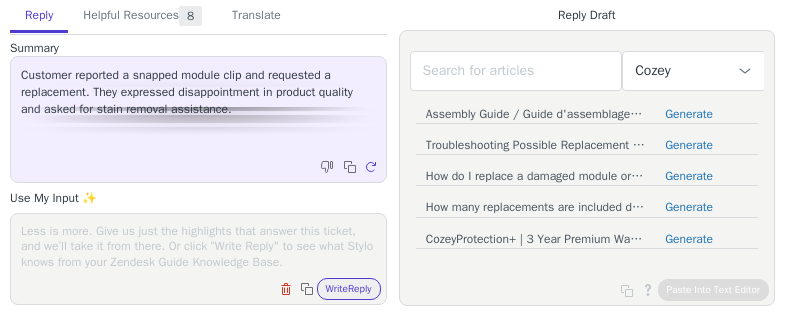 scroll, scrollTop: 0, scrollLeft: 0, axis: both 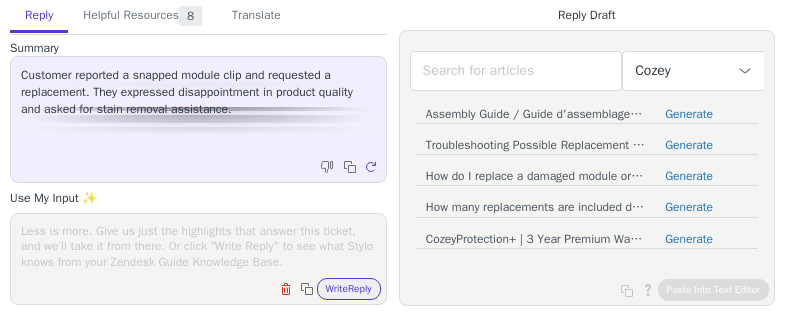 click at bounding box center (198, 246) 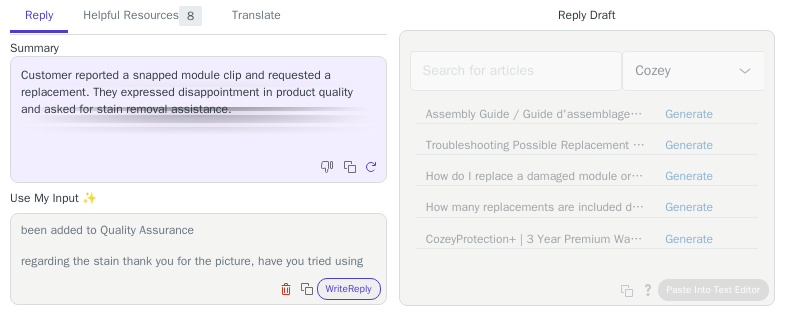scroll, scrollTop: 32, scrollLeft: 0, axis: vertical 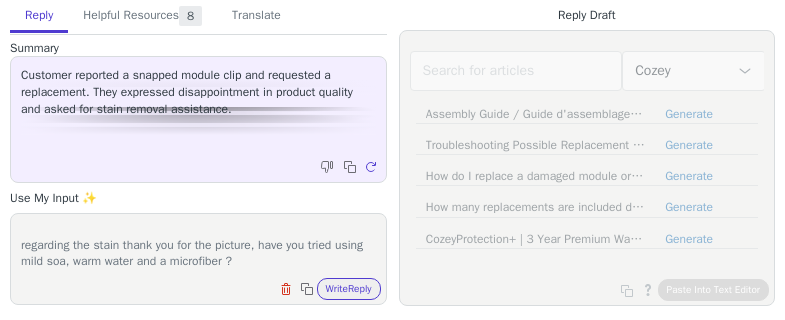 click on "This not a common occurance thanks for letting us know this has been added to Quality Assurance
regarding the stain thank you for the picture, have you tried using mild soa, warm water and a microfiber ?" at bounding box center (198, 246) 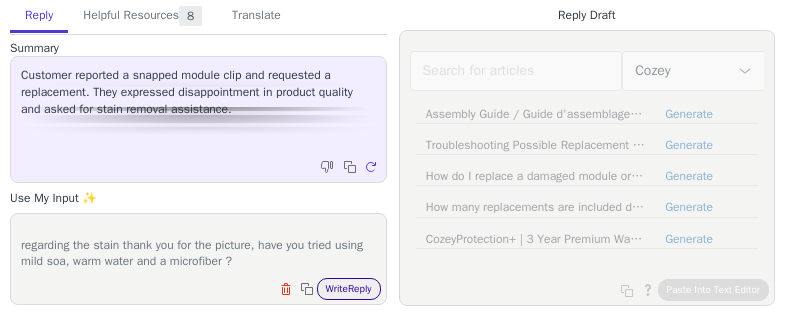 type on "This not a common occurance thanks for letting us know this has been added to Quality Assurance
regarding the stain thank you for the picture, have you tried using mild soa, warm water and a microfiber ?" 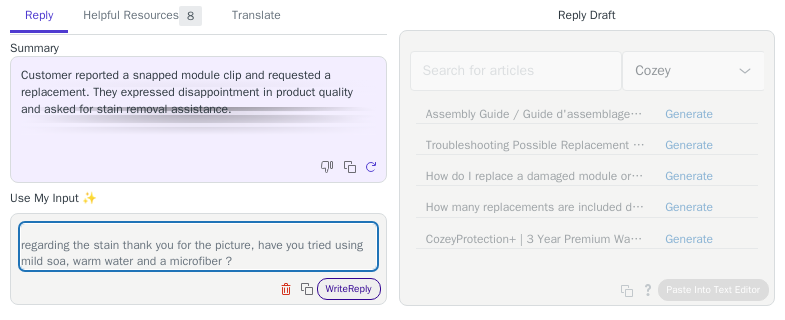 click on "Write  Reply" at bounding box center (349, 289) 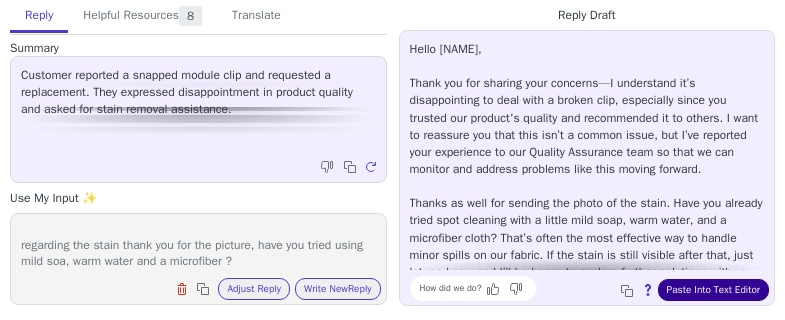 click on "Paste Into Text Editor" at bounding box center [713, 290] 